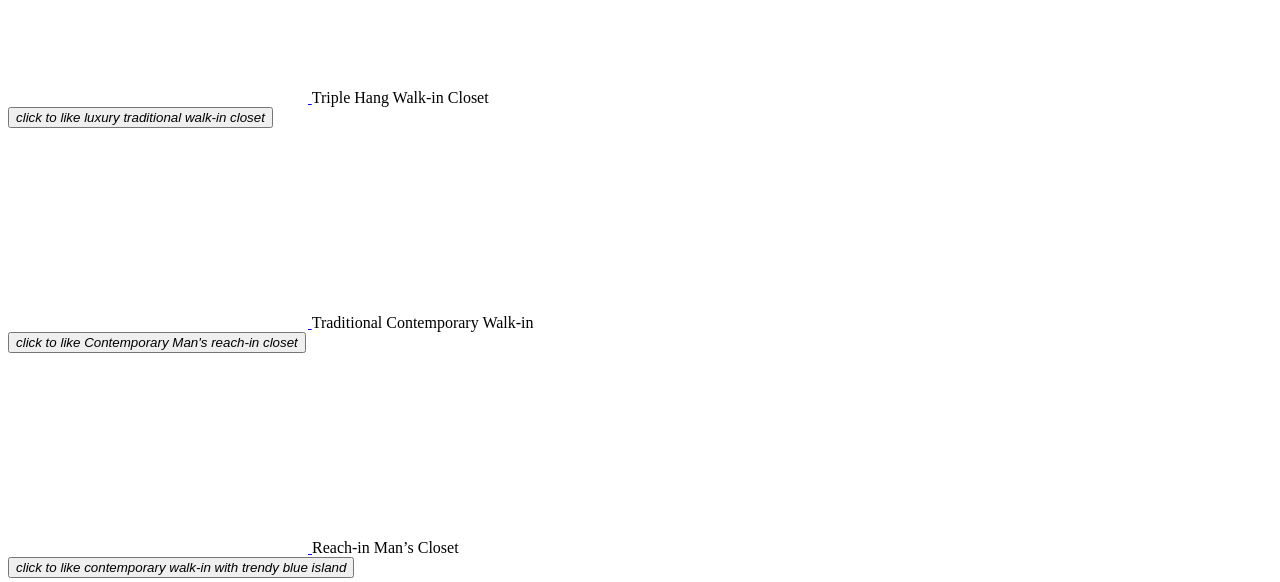scroll, scrollTop: 4792, scrollLeft: 0, axis: vertical 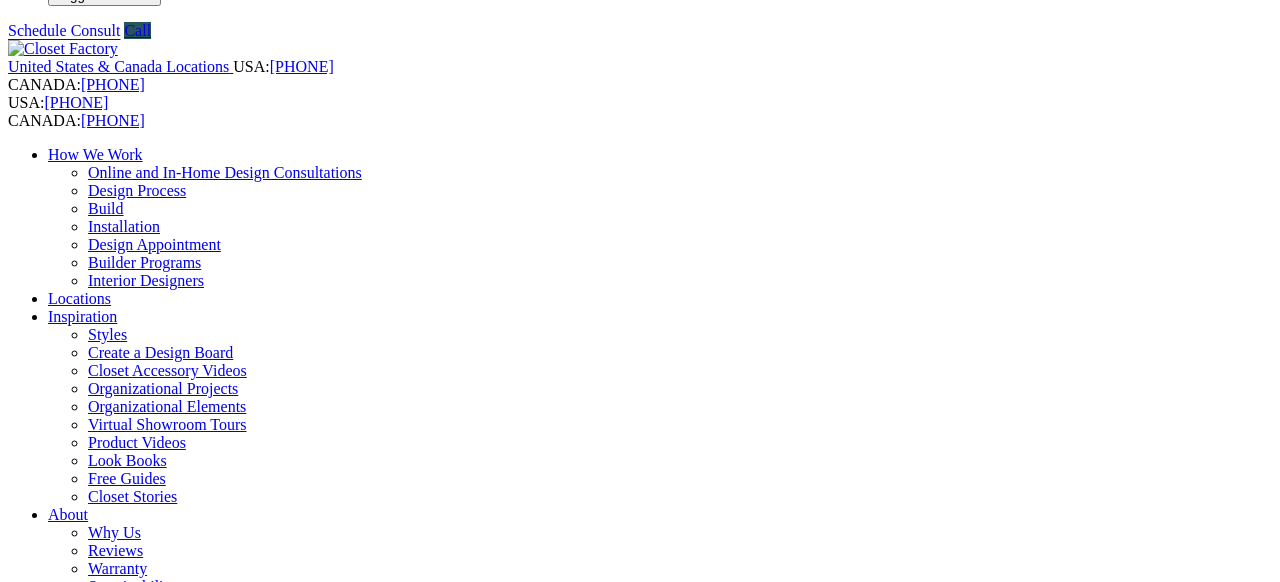 click on "Wall Units" at bounding box center (82, 1050) 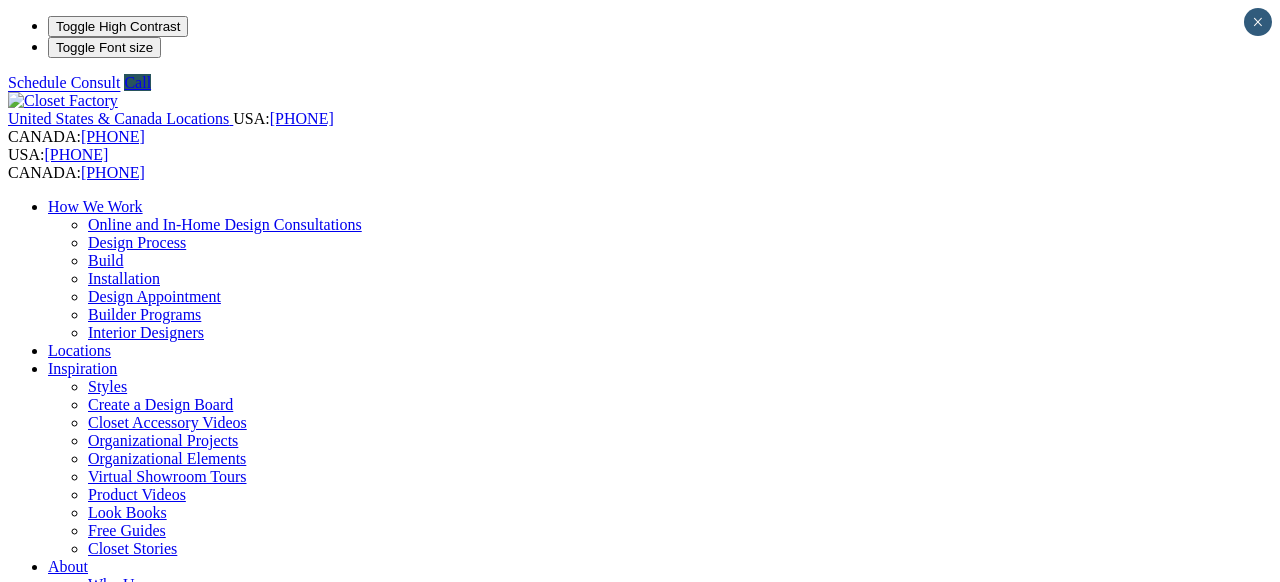 scroll, scrollTop: 0, scrollLeft: 0, axis: both 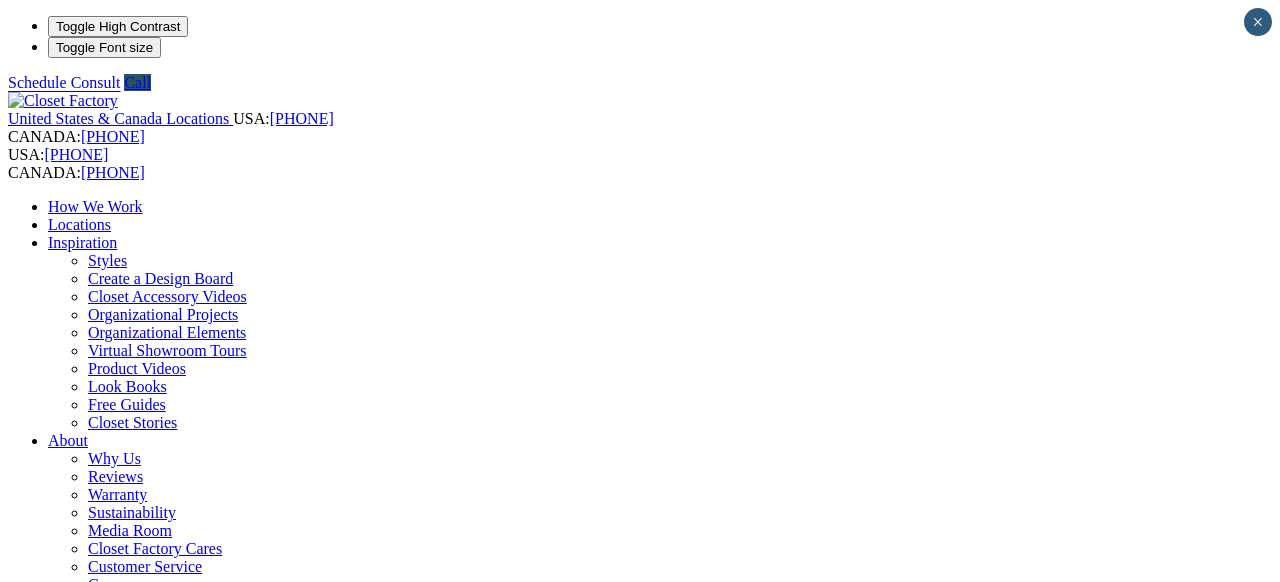 click on "Look Books" at bounding box center [127, 386] 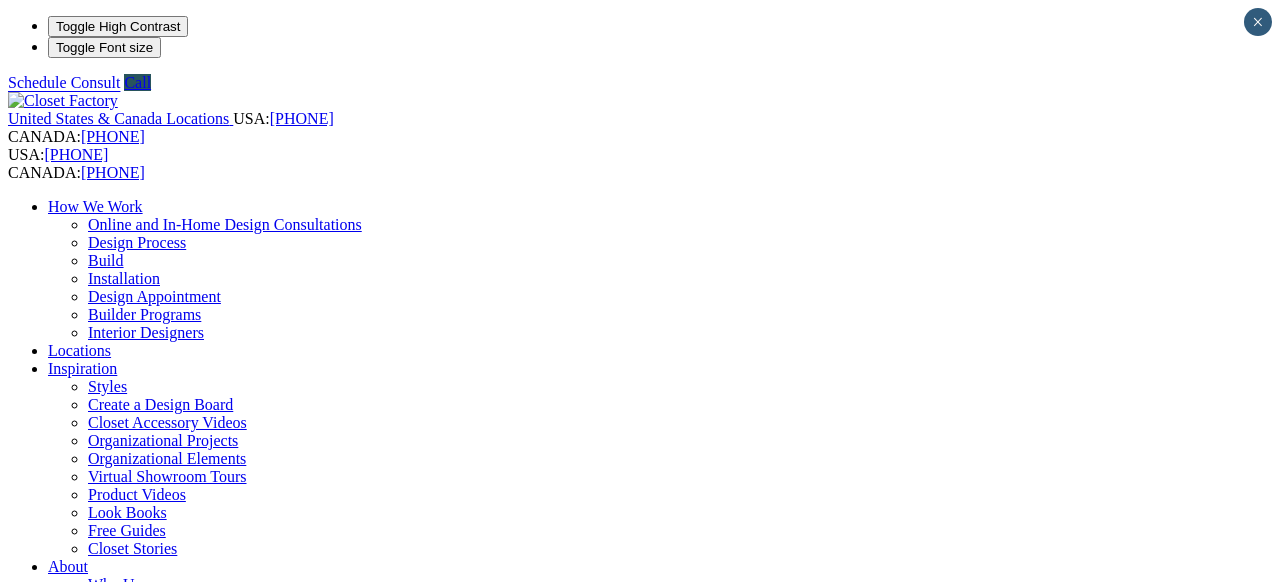 scroll, scrollTop: 0, scrollLeft: 0, axis: both 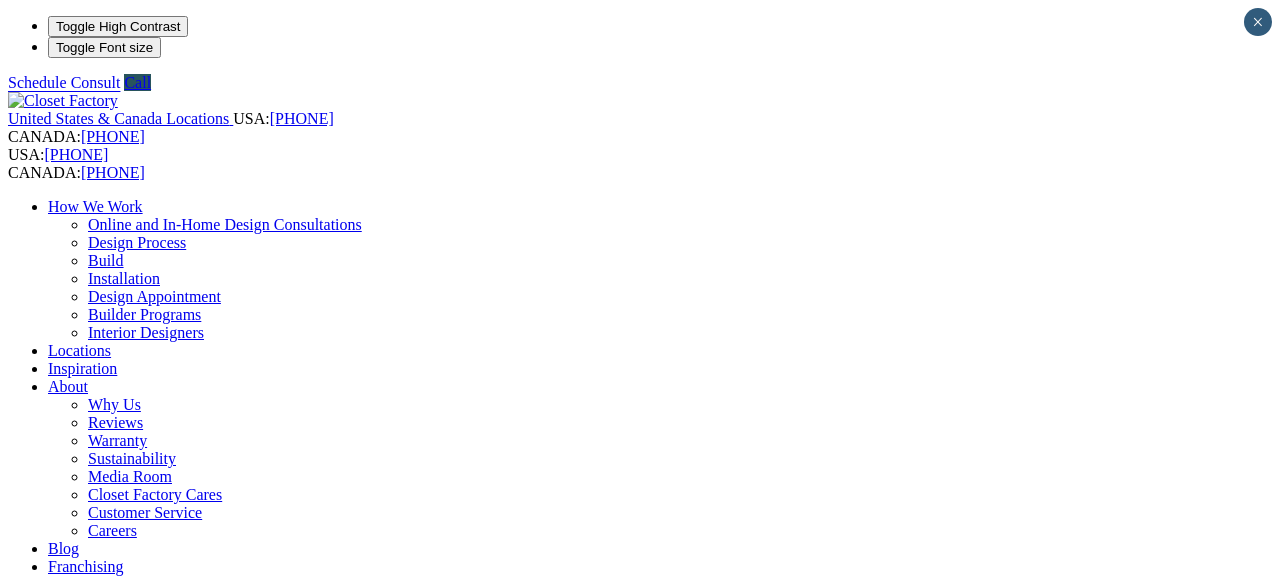 click on "CLOSE (X)" at bounding box center (46, 1565) 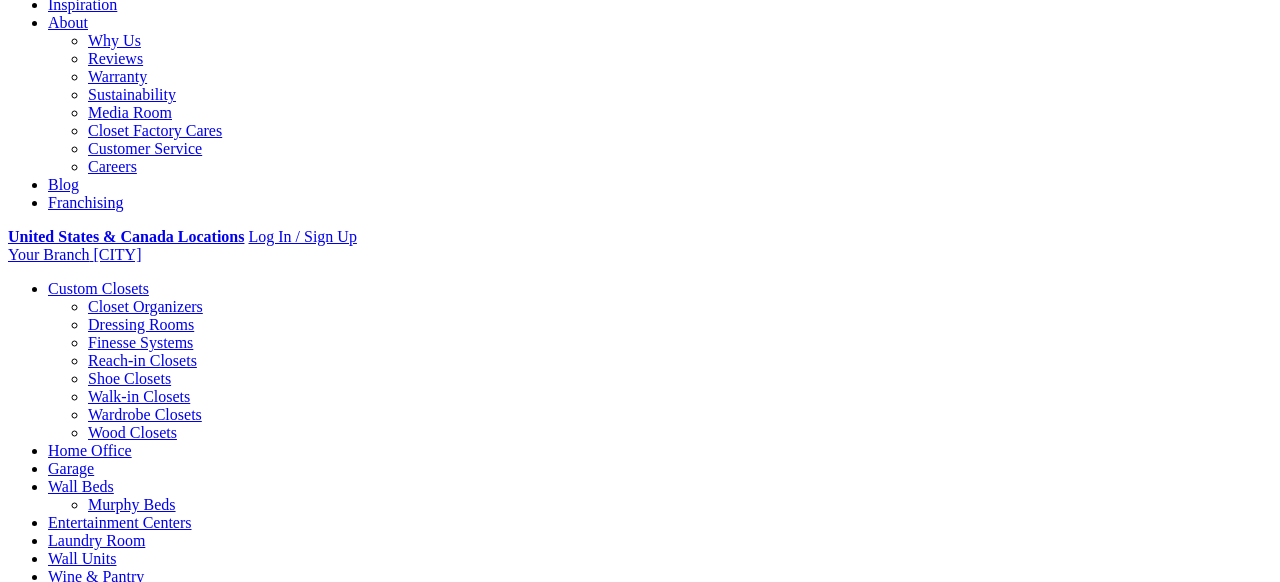 scroll, scrollTop: 370, scrollLeft: 0, axis: vertical 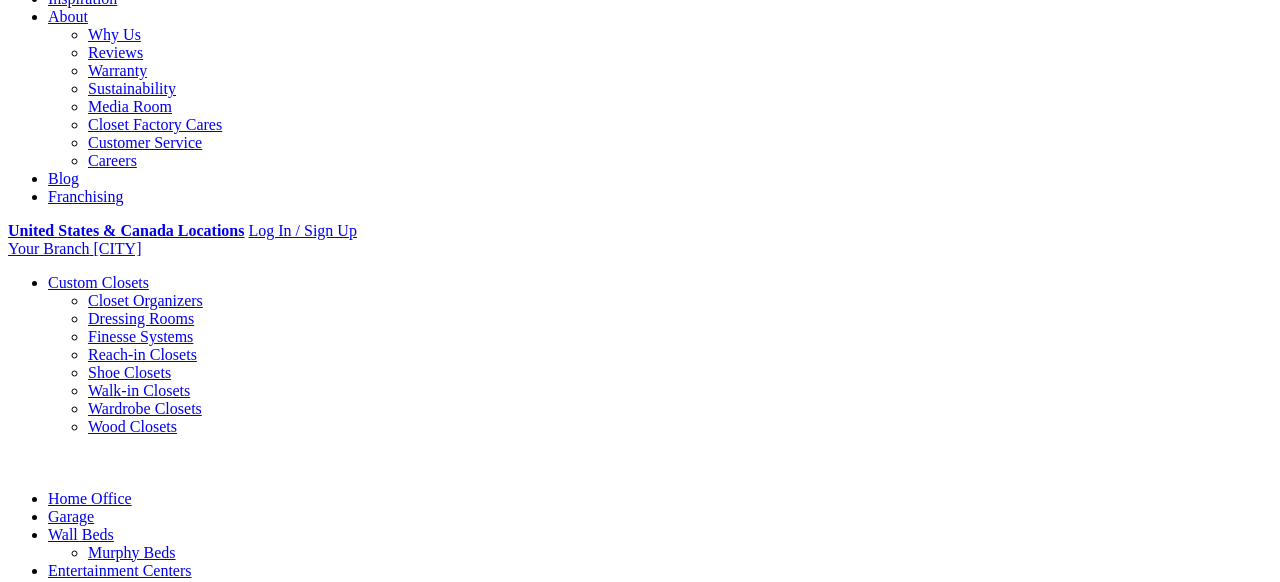 click on "**********" at bounding box center [640, 20936] 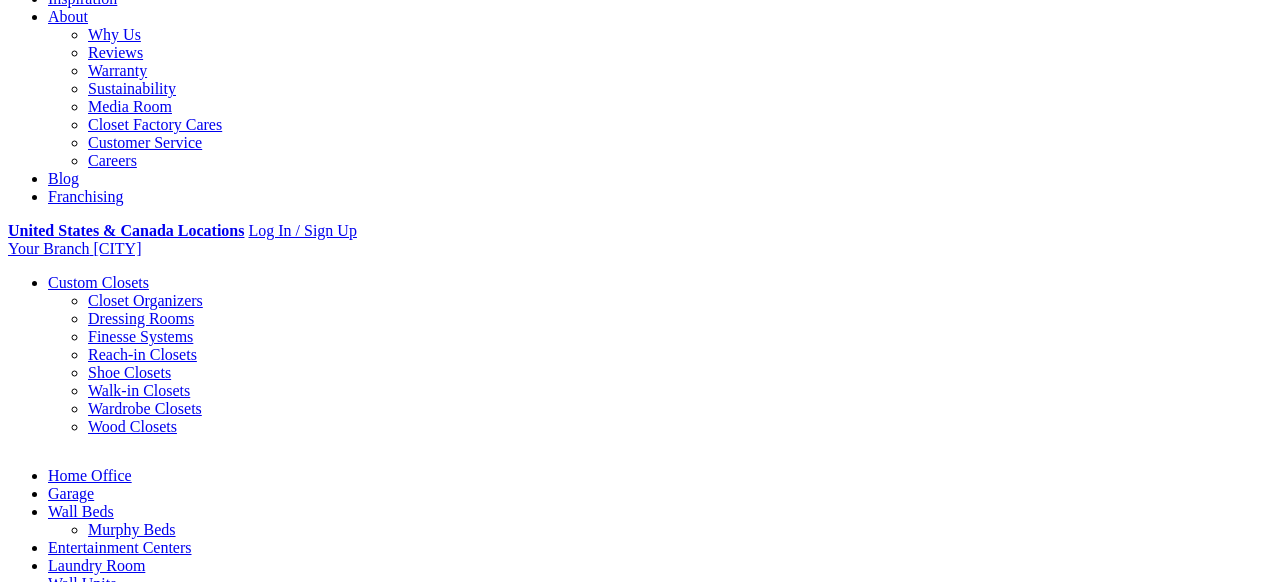 click on "**********" at bounding box center (640, 20924) 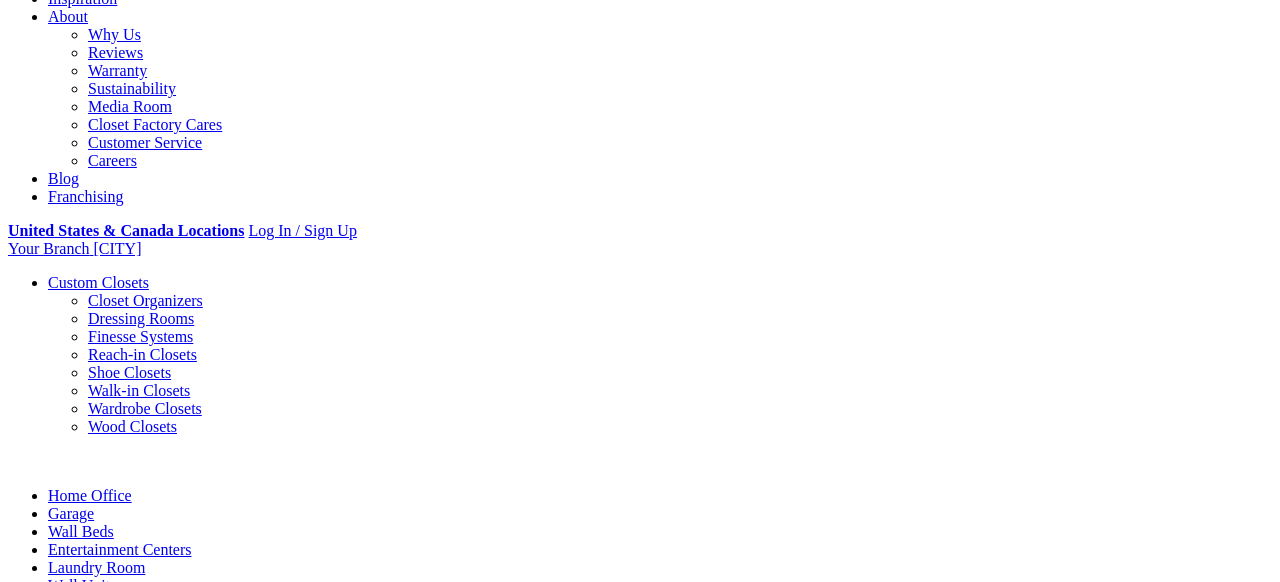 click on "Allentown
Bob Focht
I am a degreed engineer with a passion for making things, particularly cabinetry. The fun ...															 Read More Boston
Veronica Leone
...															 Read More
Rebecca Connelly
Communication is the key success. Together, you and I will collaborate, create and bring...															 Read More
Margaret Milano
As a Custom Closet Designer with over 10 years of experience, I truly love meeting new cli...															 Read More Cleveland
Cassie Griffin
My name is Cassie Griffin. I am passionate about making lives easier with org...															 Read More
SueAnn Ochenas
I am SueAnn Ochenas and I have loved my job at Closet Factory since 2003. I have found one...															 Read More
Stephanie Chiuchiarelli
After graduating from Mercyhurst University with a degree in Interior Design, I hoped to f...															 Read More
Beth Patrick
Read More
Anna Fitzgerald" at bounding box center [640, 8914] 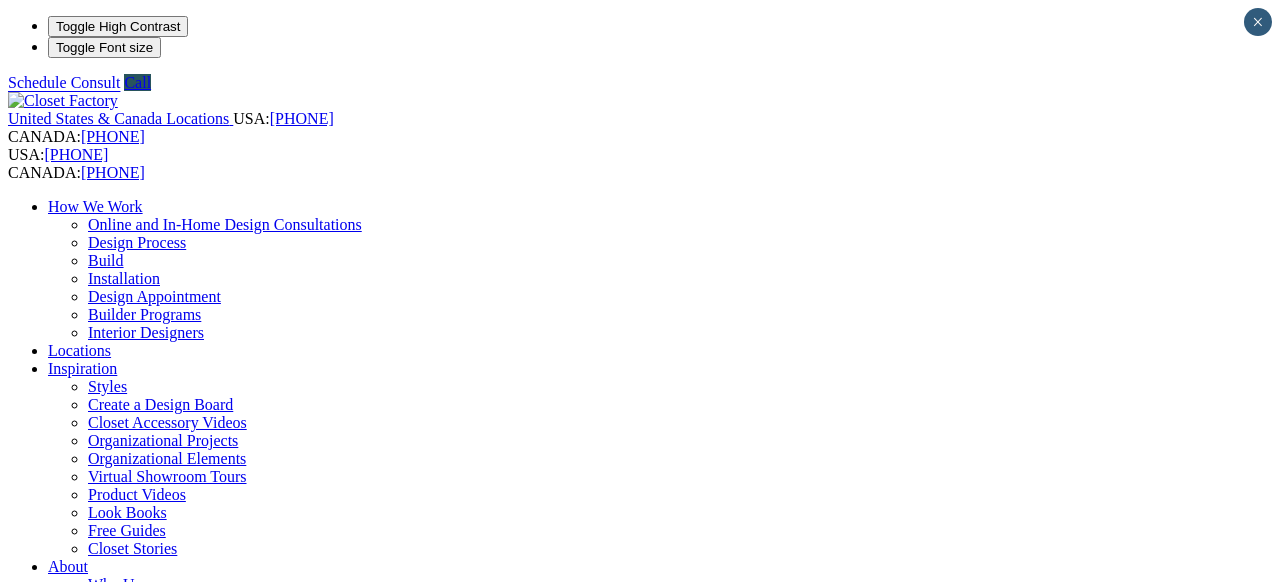 scroll, scrollTop: 492, scrollLeft: 0, axis: vertical 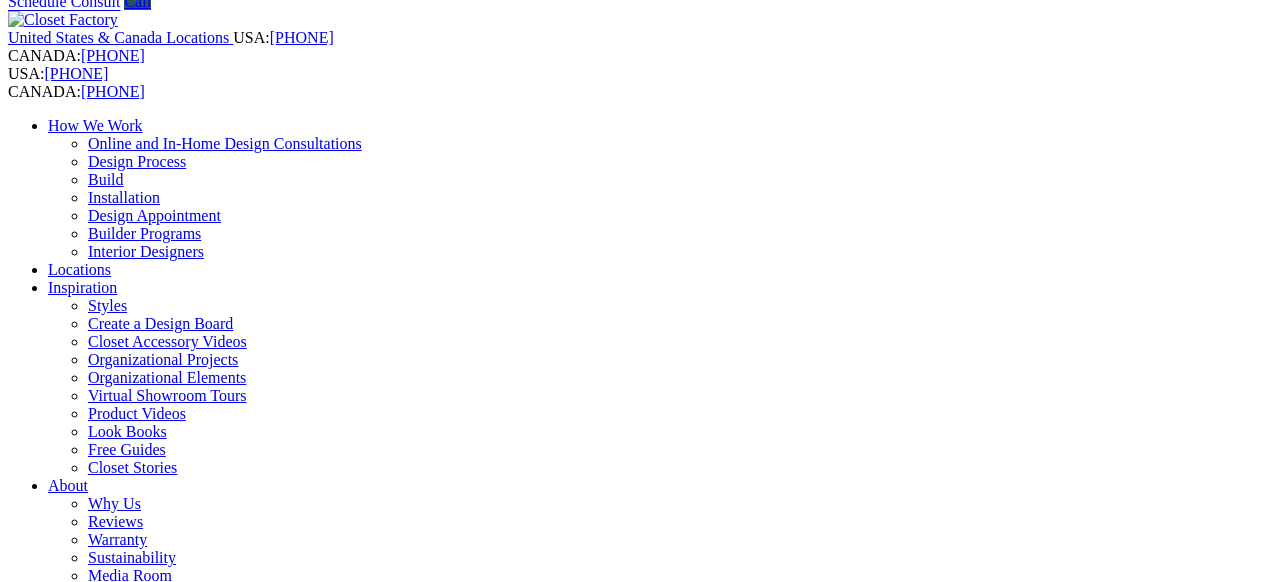 click on "Custom Closets" at bounding box center (98, 751) 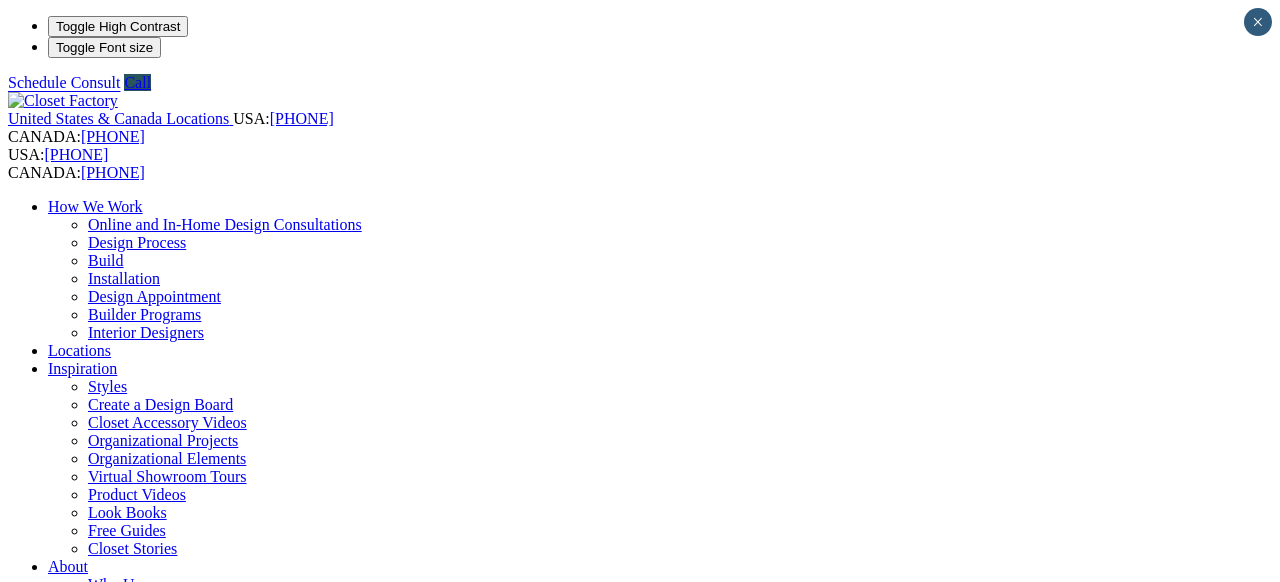 scroll, scrollTop: 0, scrollLeft: 0, axis: both 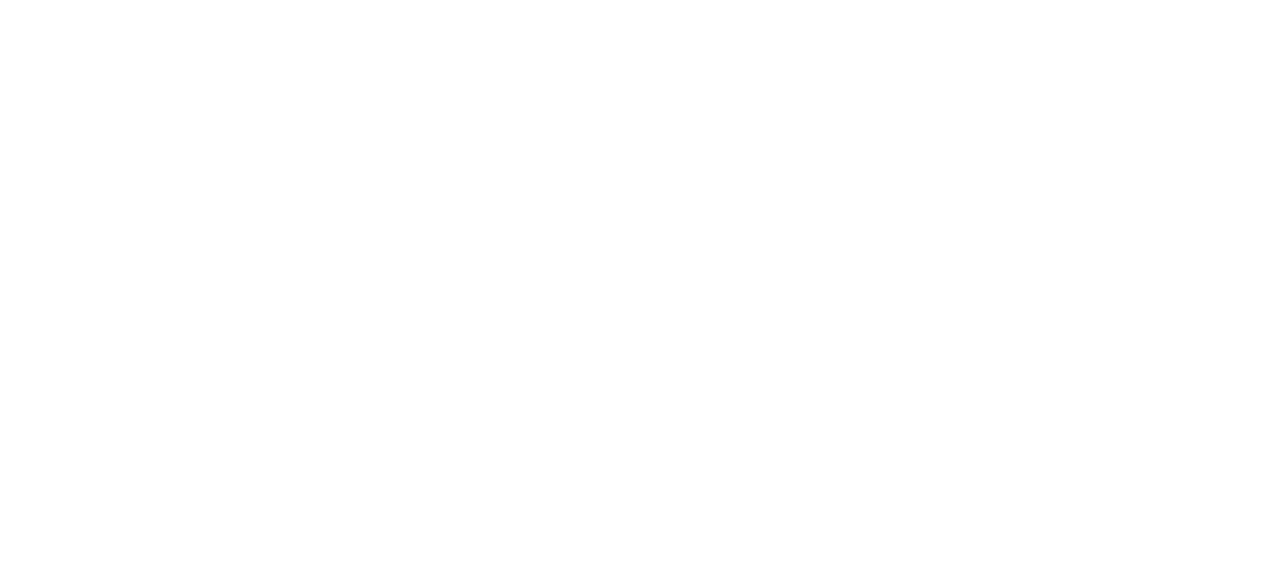 click at bounding box center (-417, 1669) 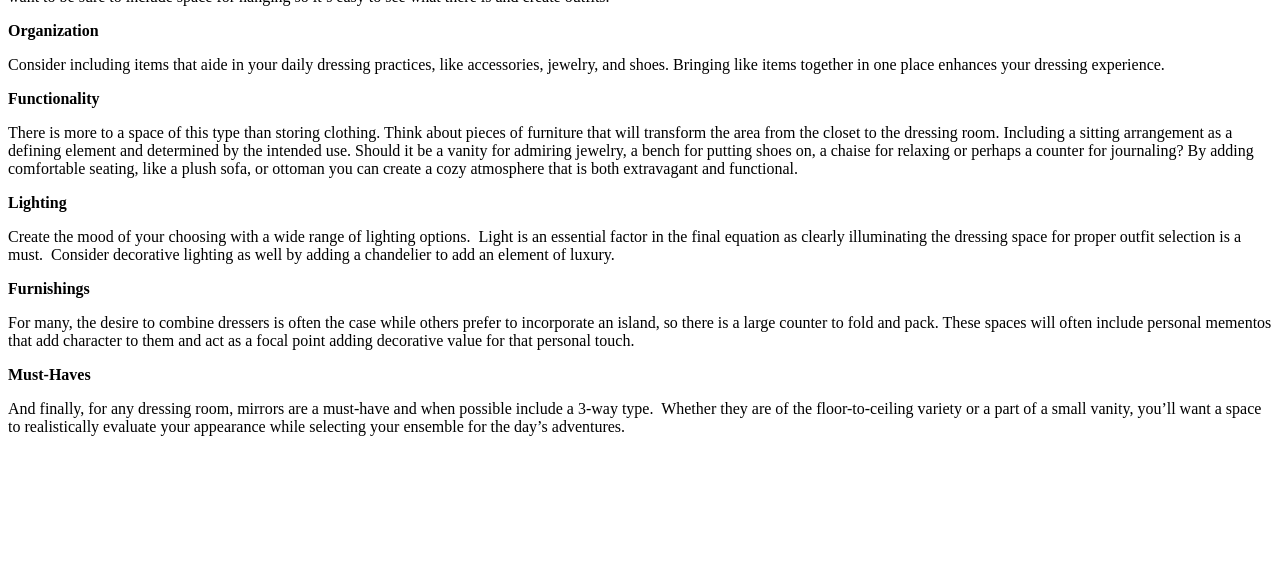 scroll, scrollTop: 2864, scrollLeft: 0, axis: vertical 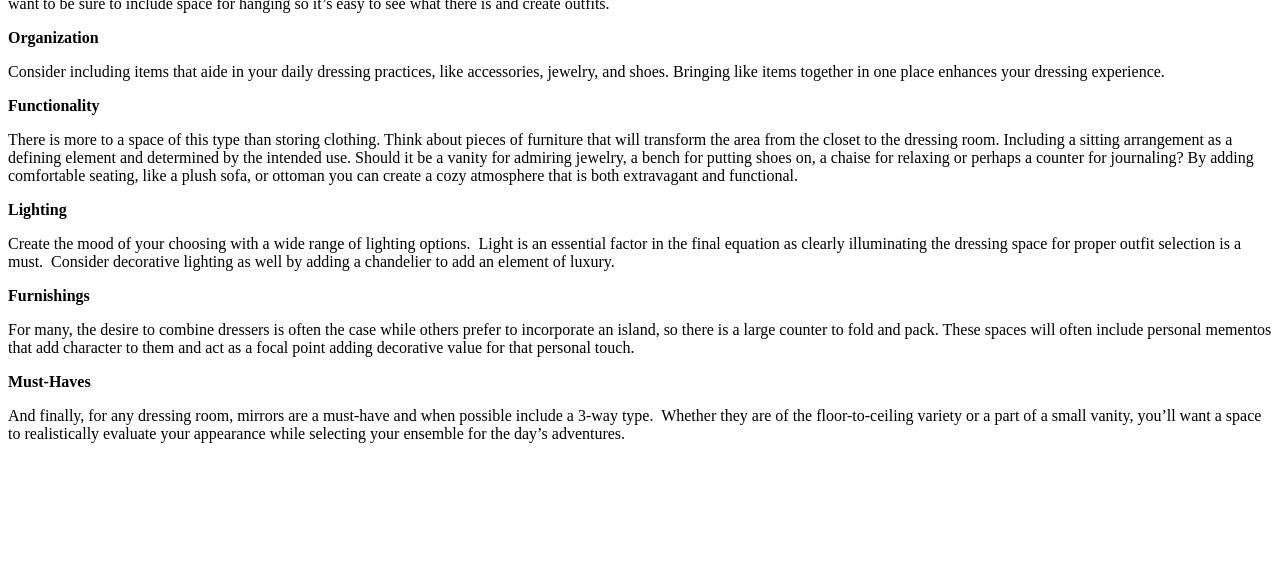 click on "Visit the custom closets gallery and get ideas for your own closet." at bounding box center (338, 3509) 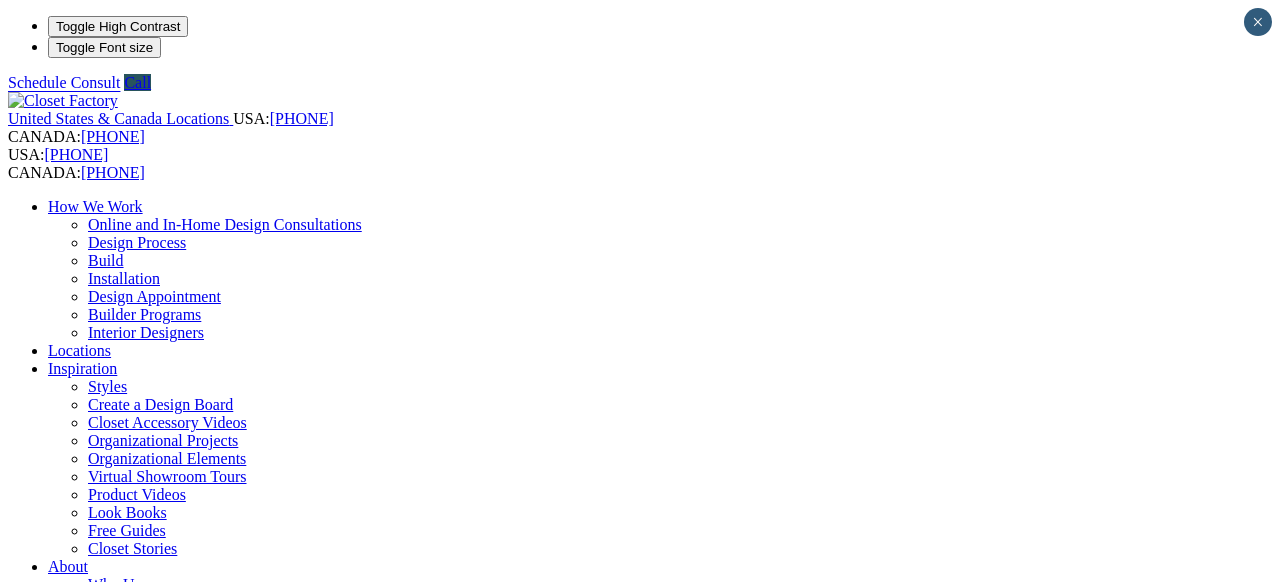 scroll, scrollTop: 0, scrollLeft: 0, axis: both 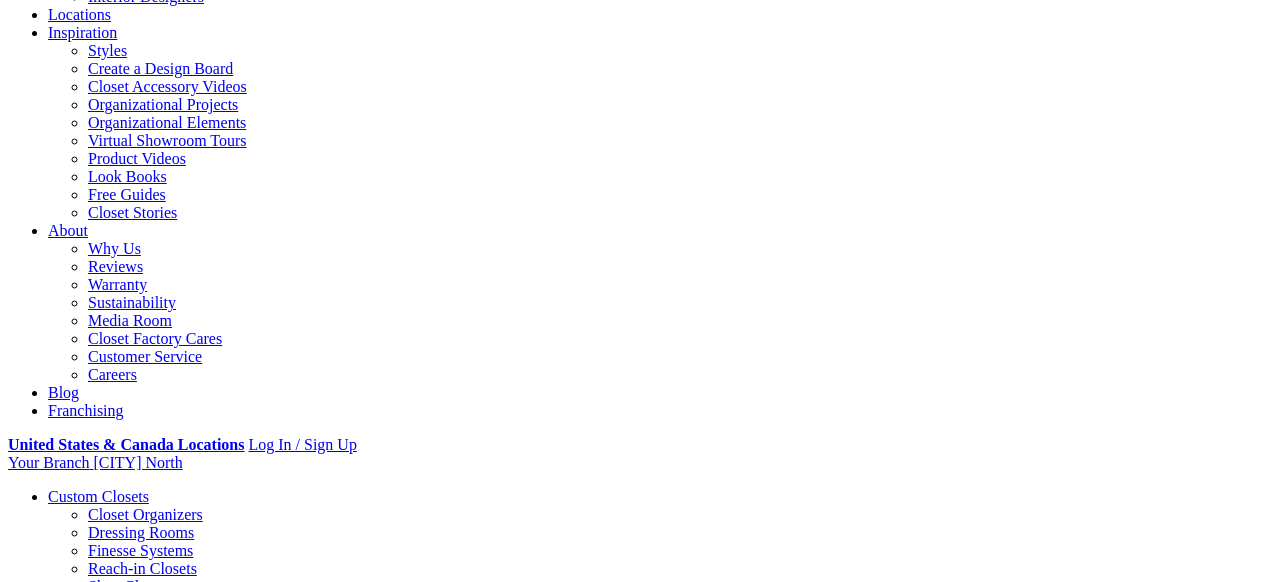 click on "Styles" at bounding box center (318, 1758) 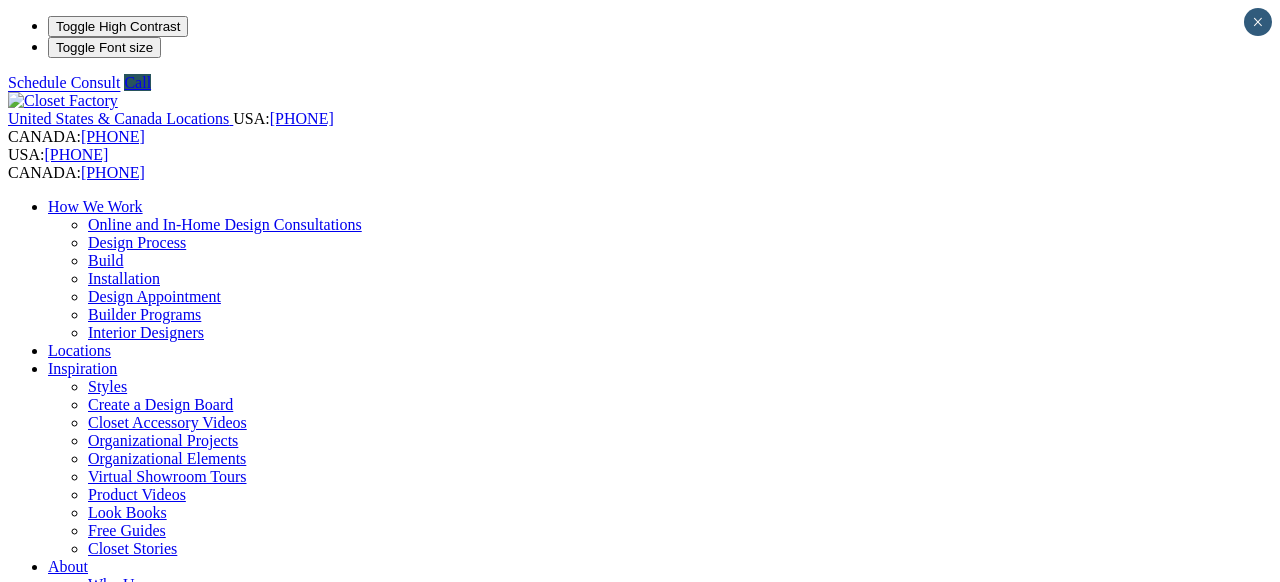 scroll, scrollTop: 0, scrollLeft: 0, axis: both 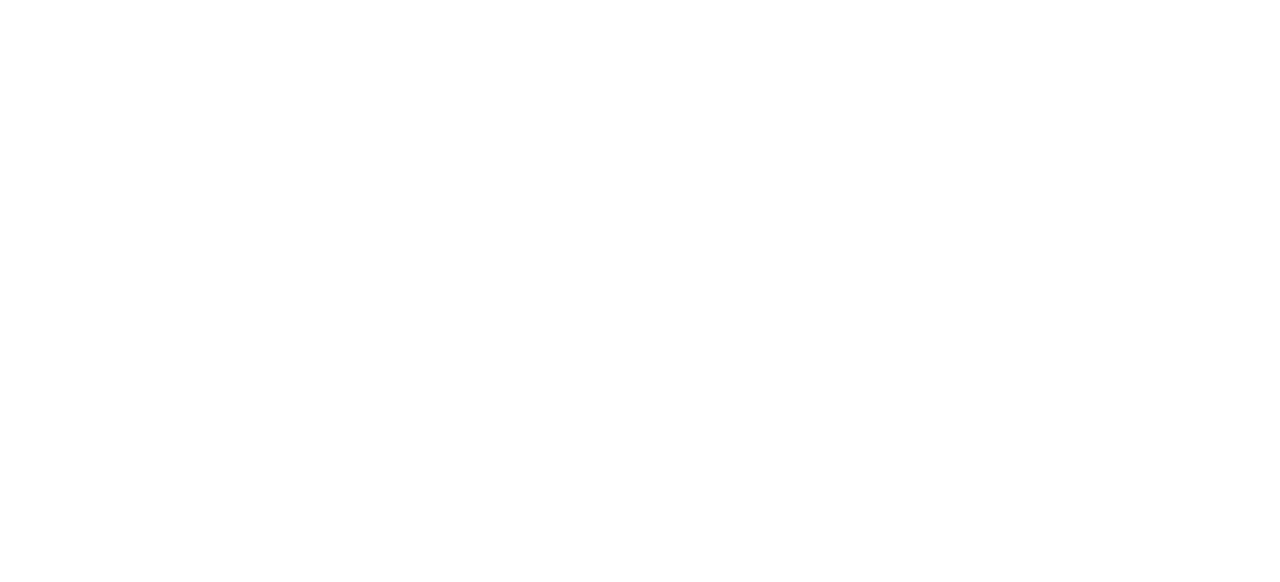 click at bounding box center [137, 3713] 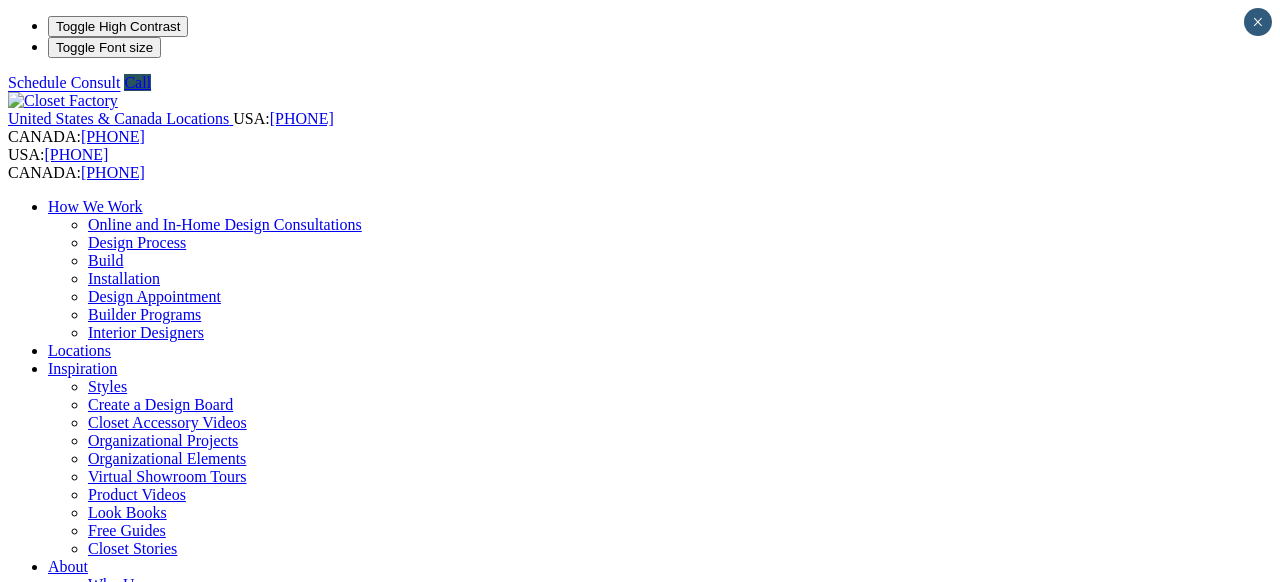 scroll, scrollTop: 0, scrollLeft: 0, axis: both 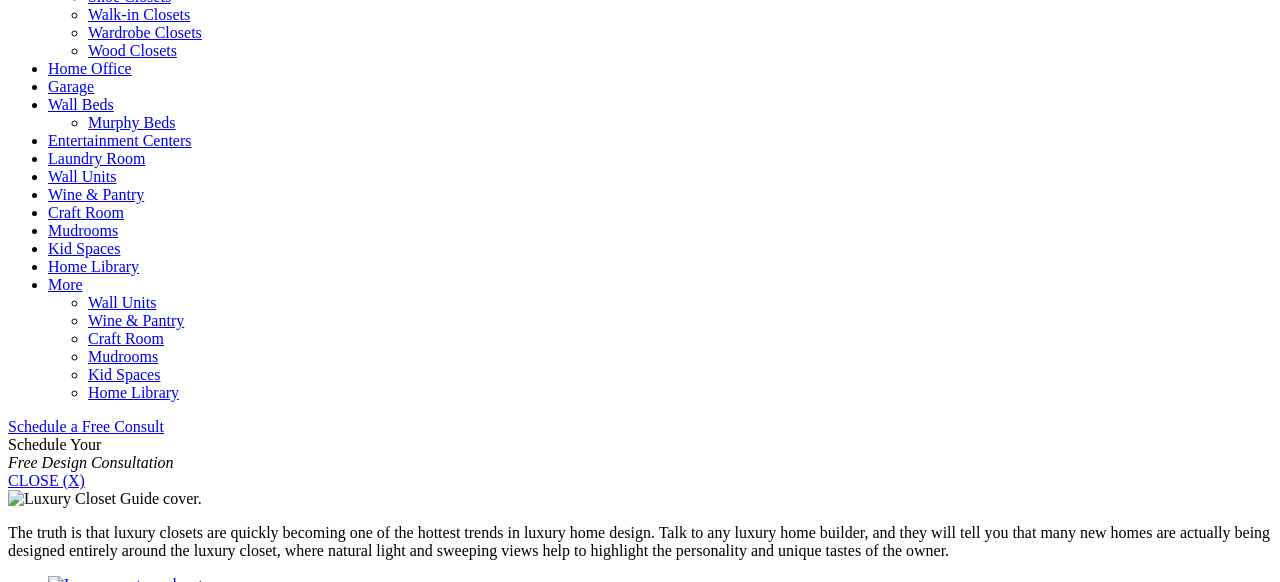 click on "Click below to download your guide!" at bounding box center (640, 990) 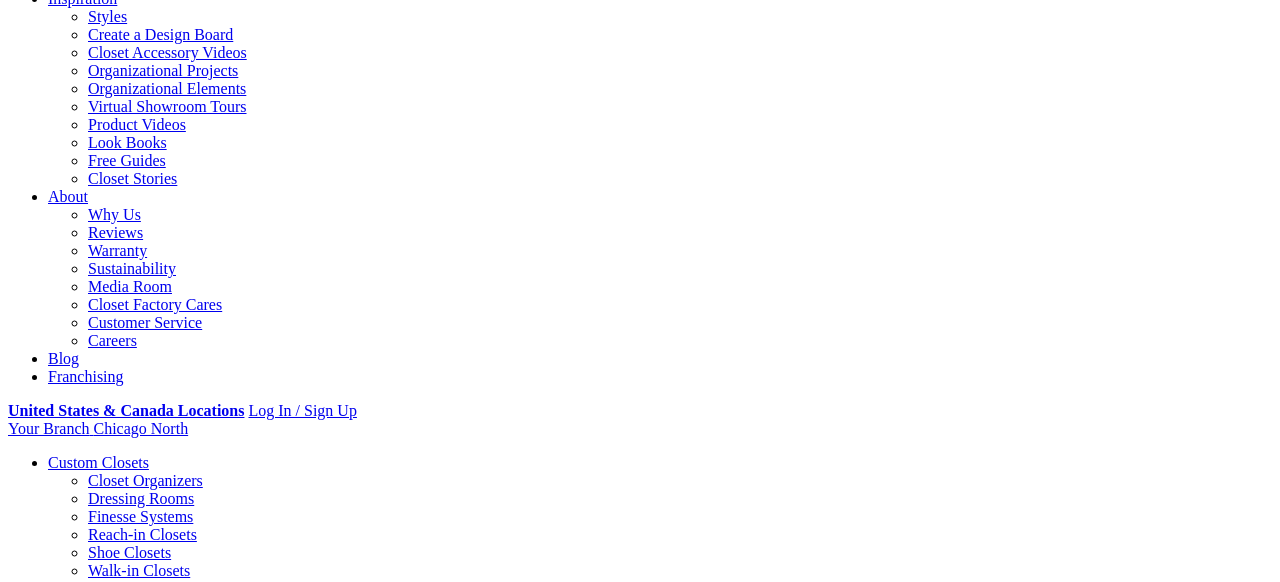scroll, scrollTop: 0, scrollLeft: 0, axis: both 